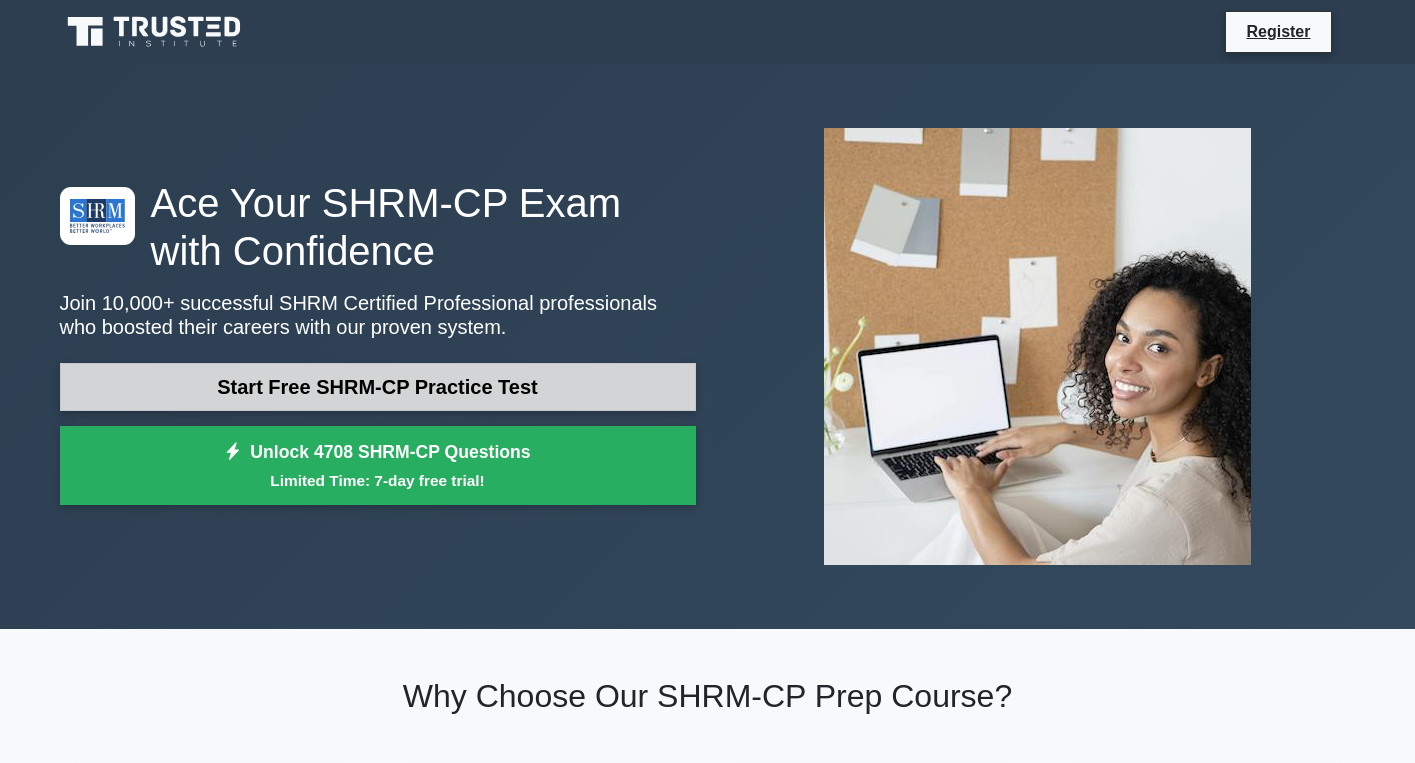scroll, scrollTop: 0, scrollLeft: 0, axis: both 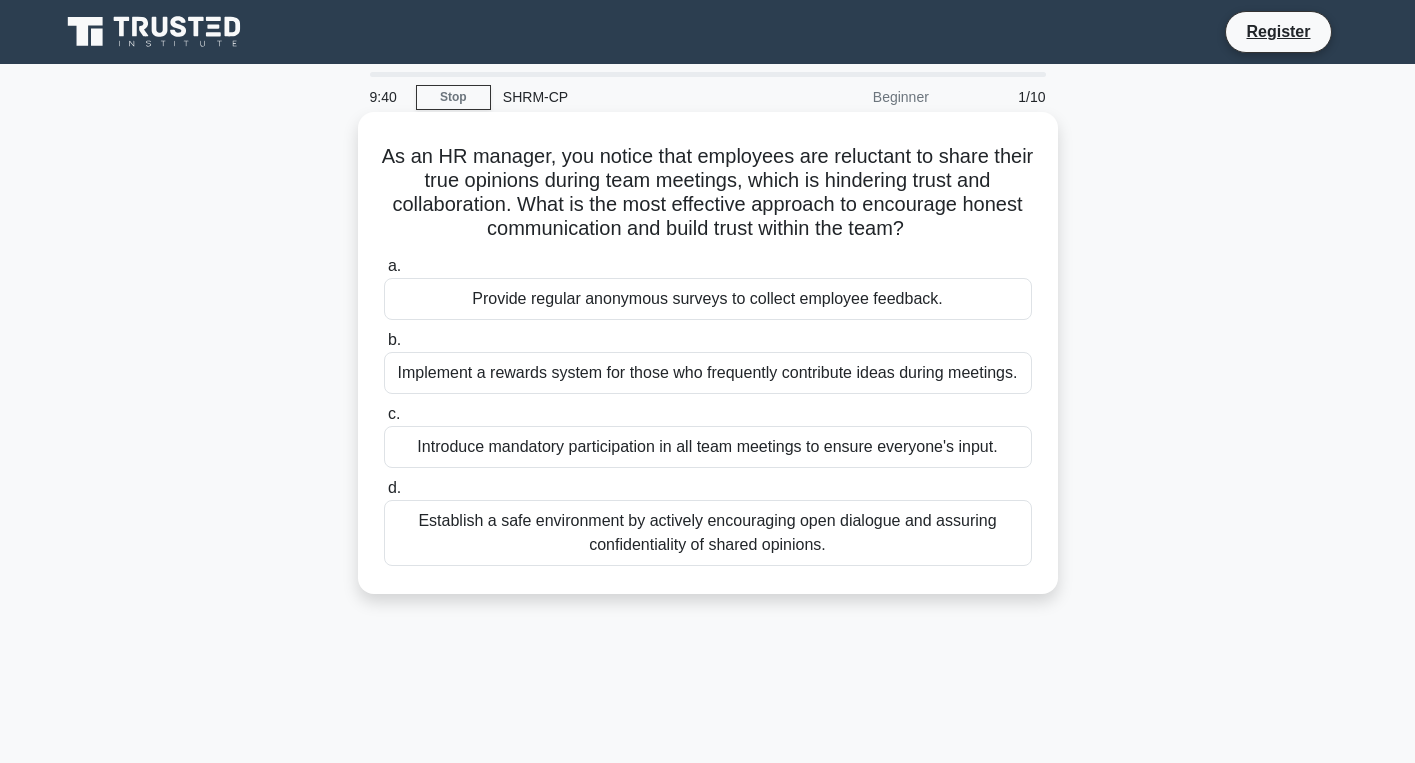 click on "Establish a safe environment by actively encouraging open dialogue and assuring confidentiality of shared opinions." at bounding box center [708, 533] 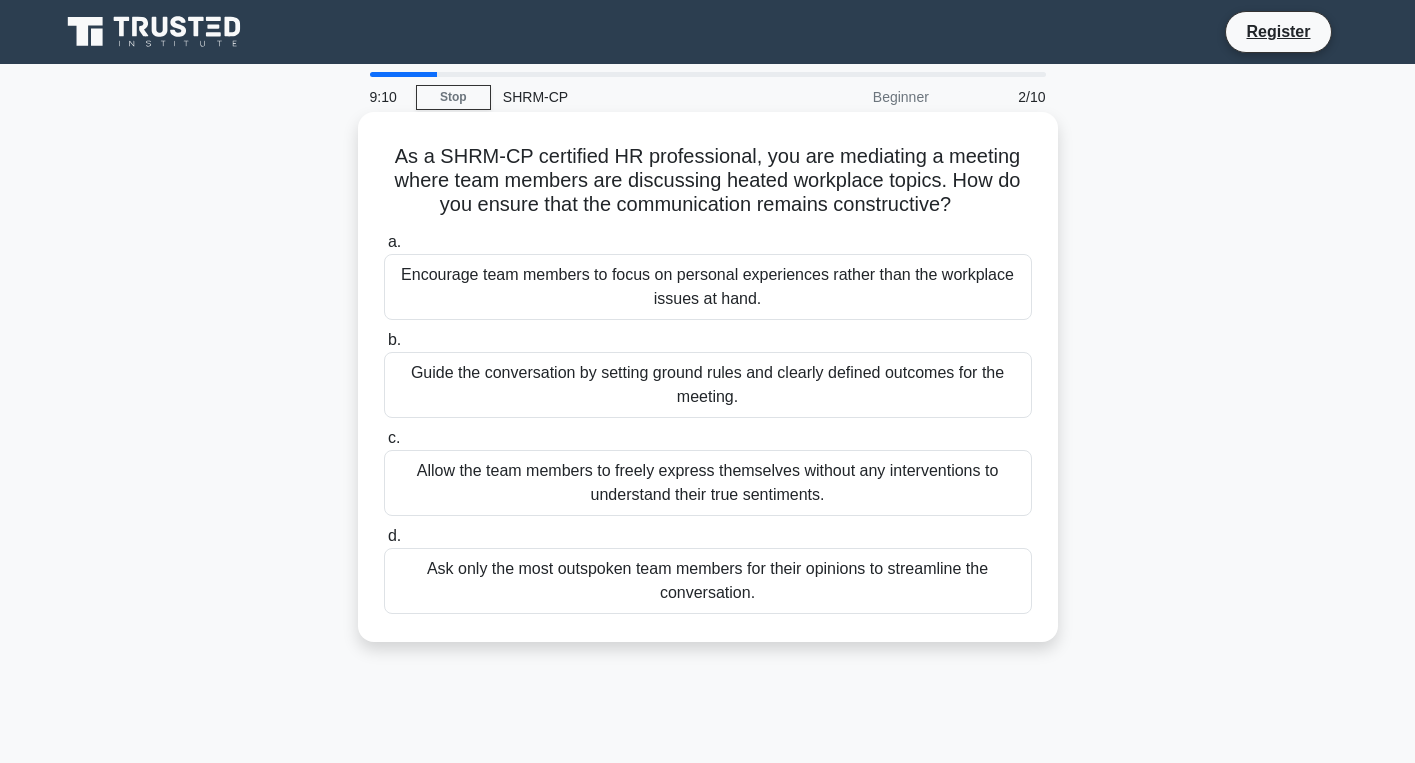 click on "Guide the conversation by setting ground rules and clearly defined outcomes for the meeting." at bounding box center (708, 385) 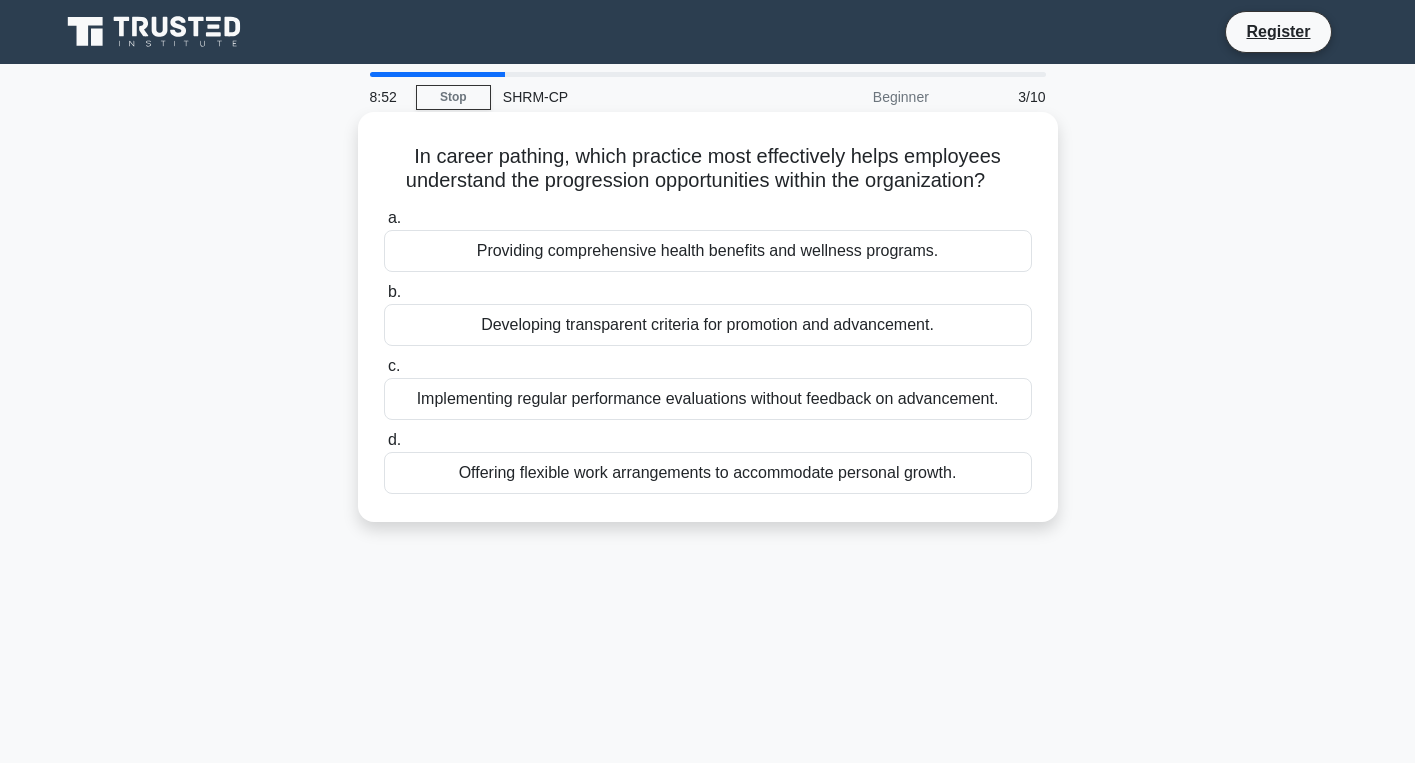 click on "Developing transparent criteria for promotion and advancement." at bounding box center [708, 325] 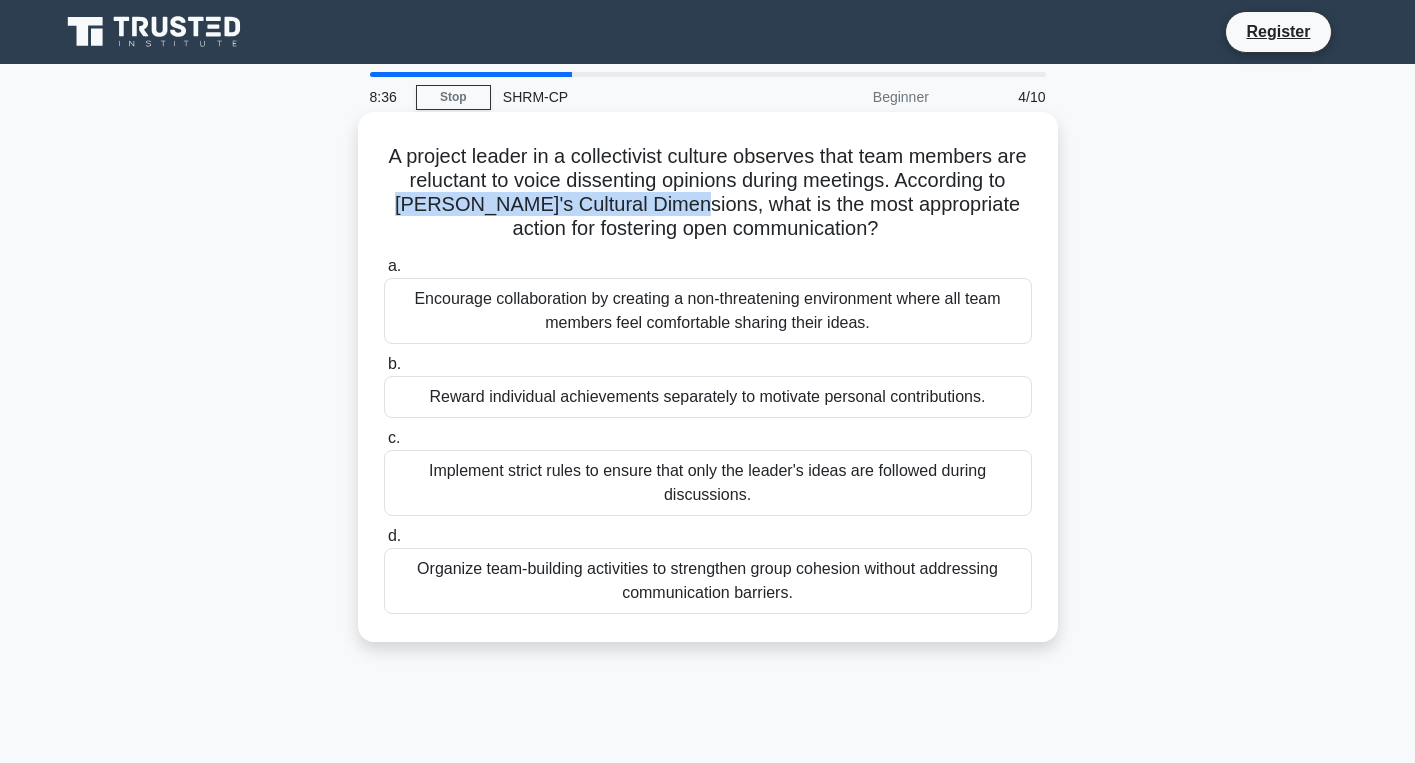 drag, startPoint x: 391, startPoint y: 205, endPoint x: 665, endPoint y: 198, distance: 274.08942 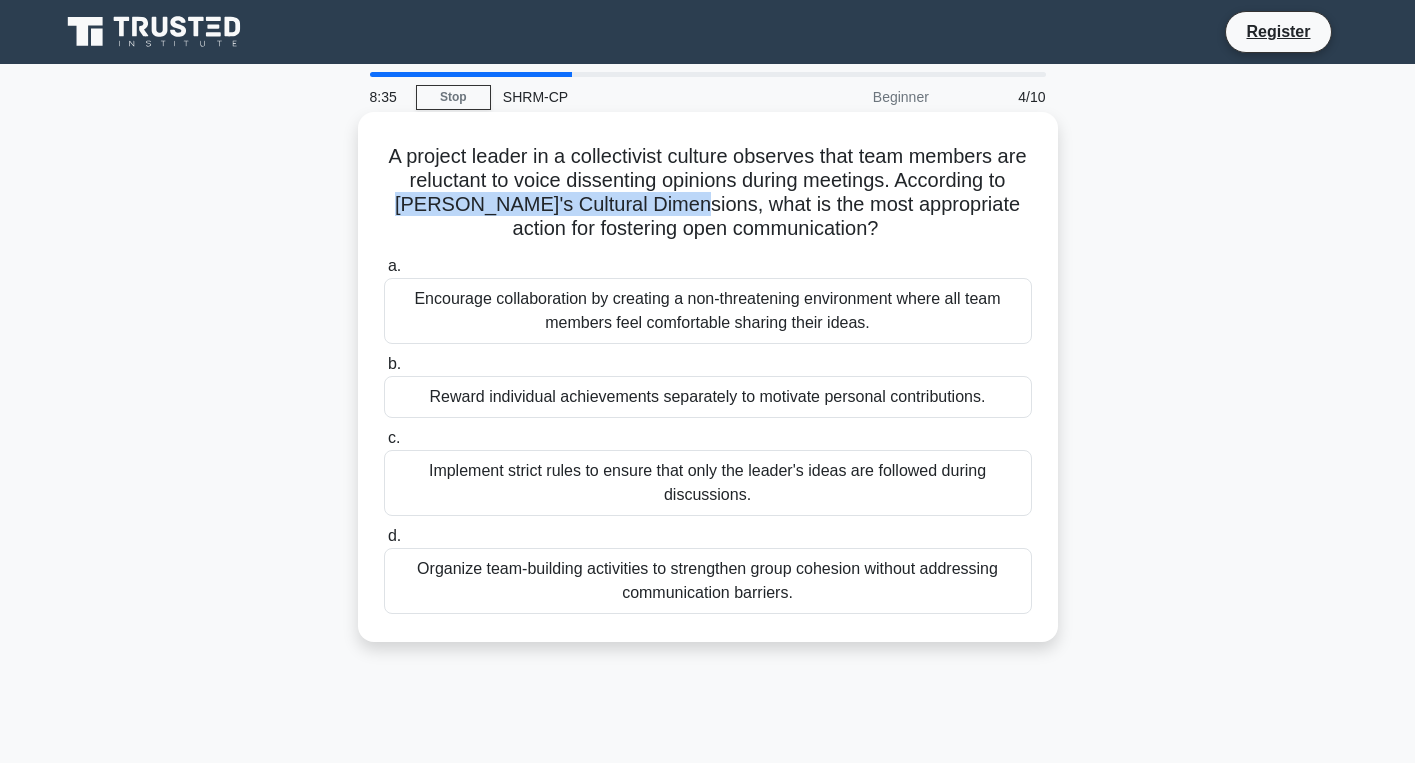 copy on "Hofstede's Cultural Dimensions" 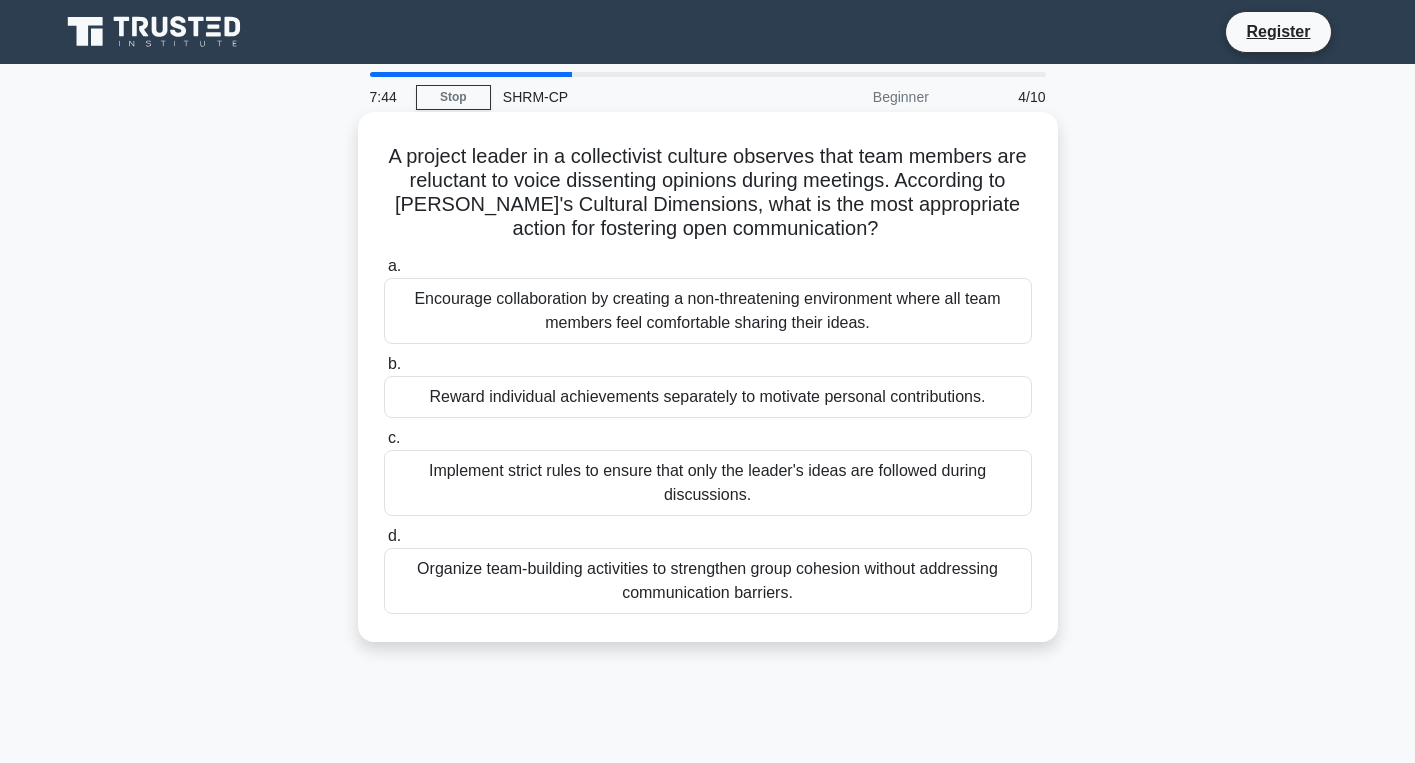 click on "Reward individual achievements separately to motivate personal contributions." at bounding box center (708, 397) 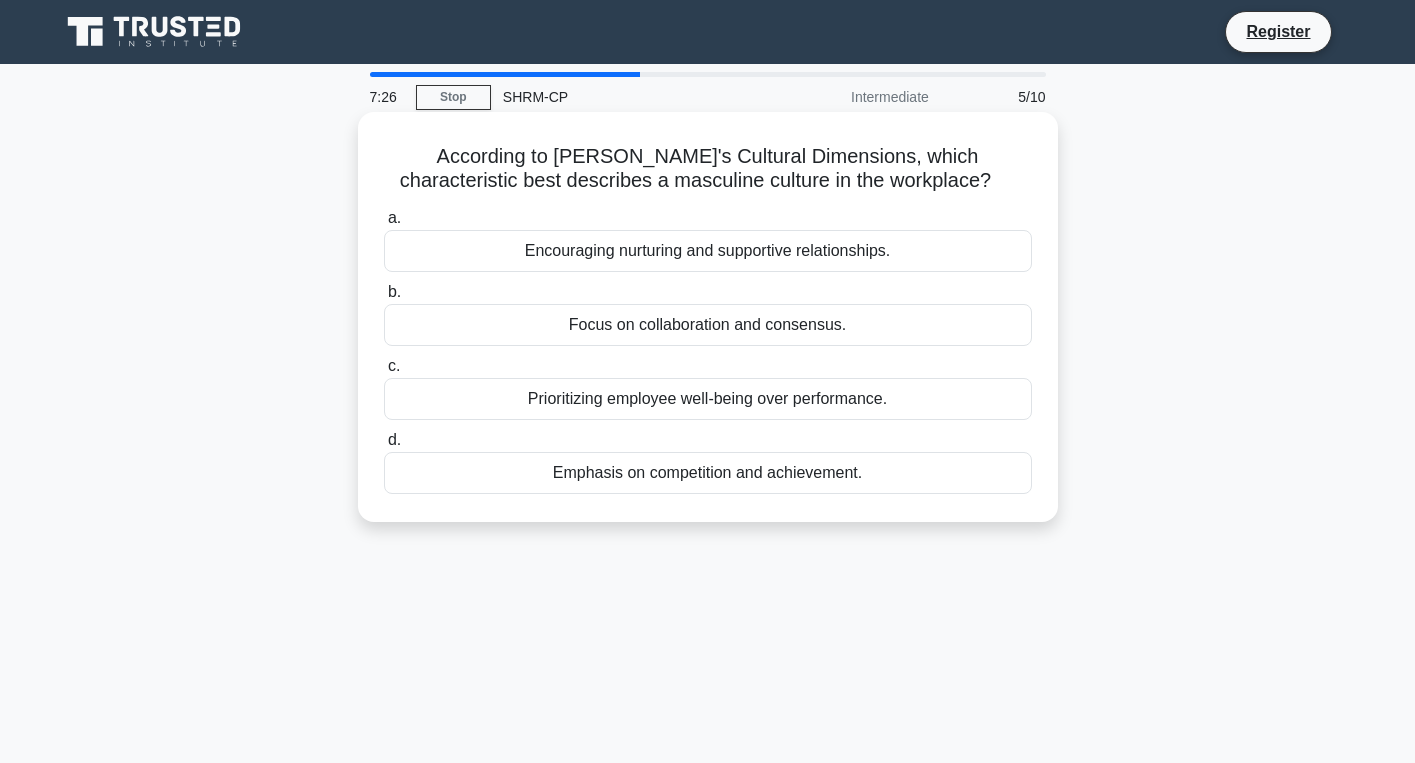 click on "Emphasis on competition and achievement." at bounding box center [708, 473] 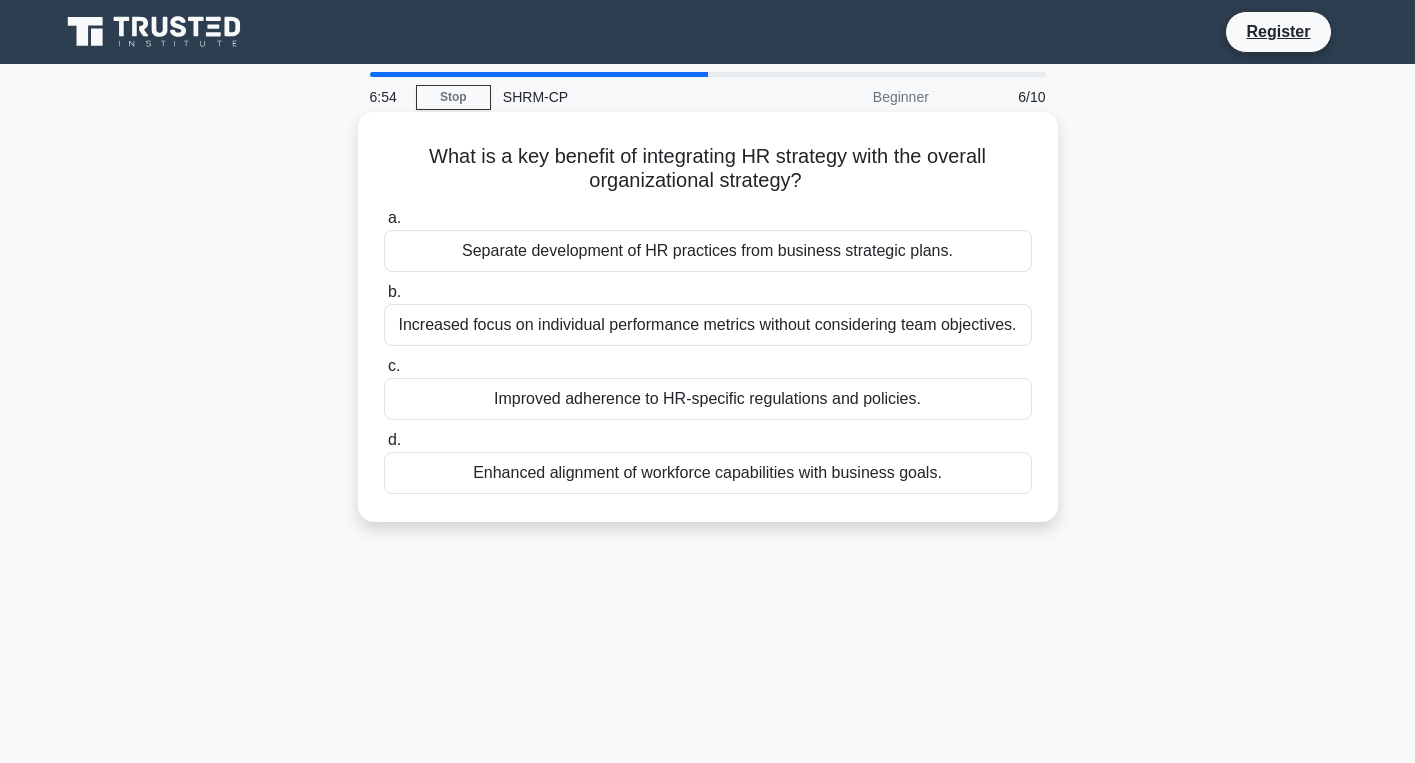 click on "Enhanced alignment of workforce capabilities with business goals." at bounding box center [708, 473] 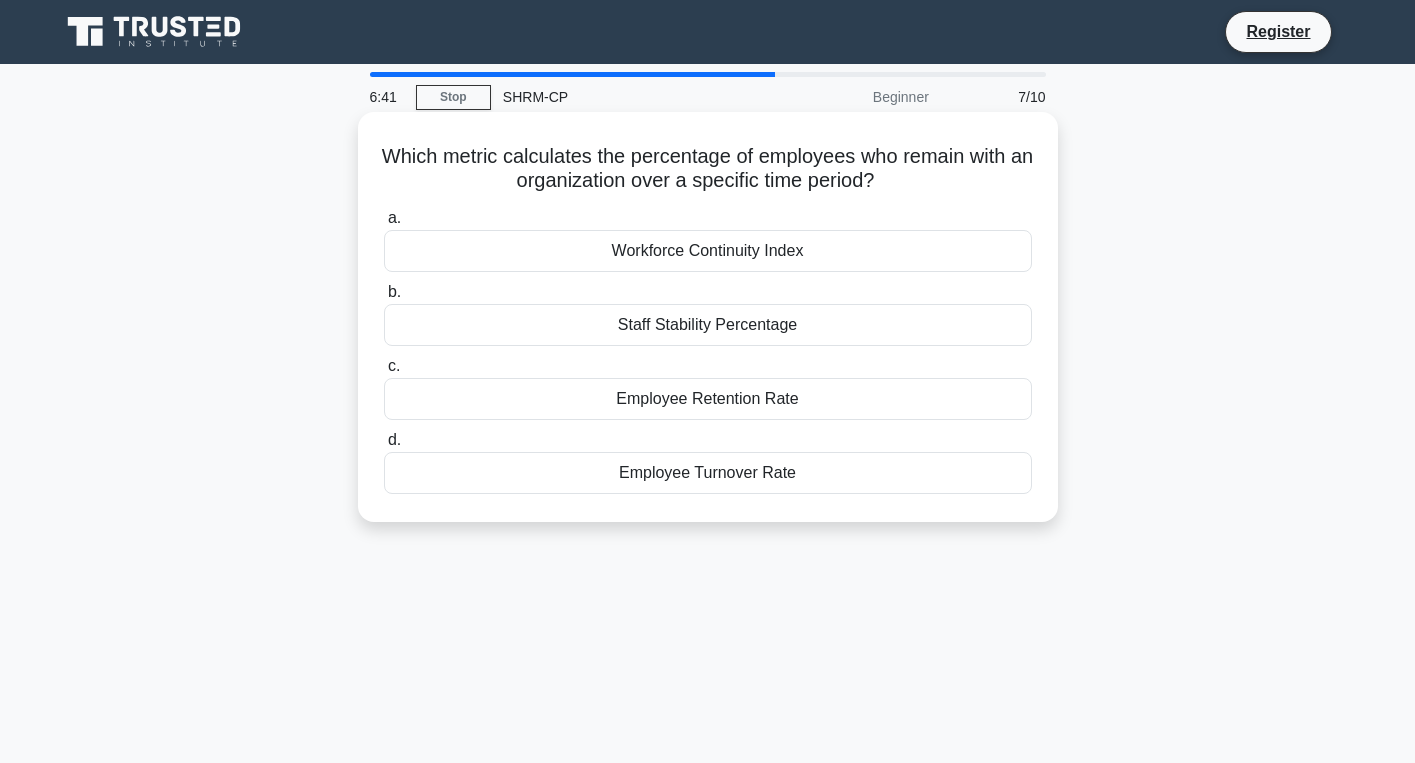 click on "Employee Retention Rate" at bounding box center (708, 399) 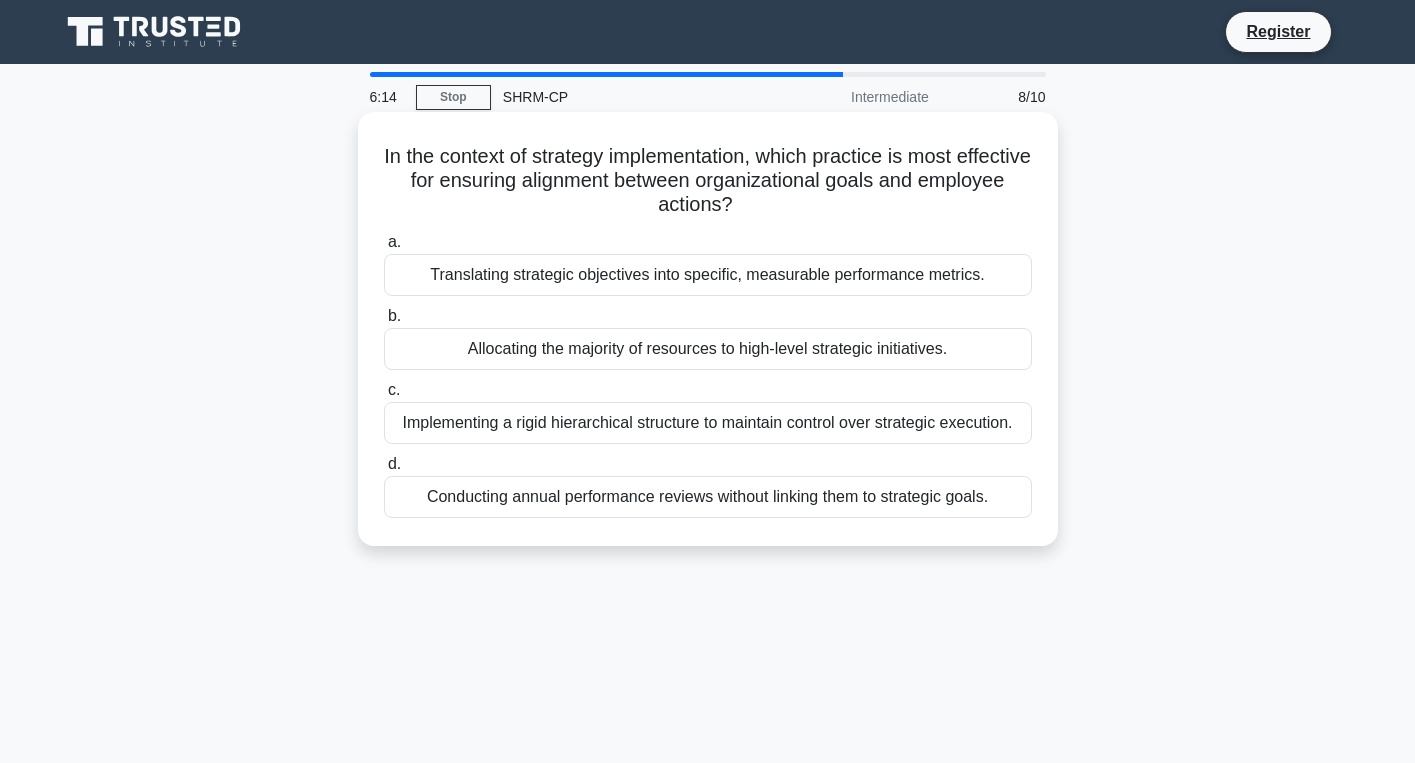 click on "Translating strategic objectives into specific, measurable performance metrics." at bounding box center [708, 275] 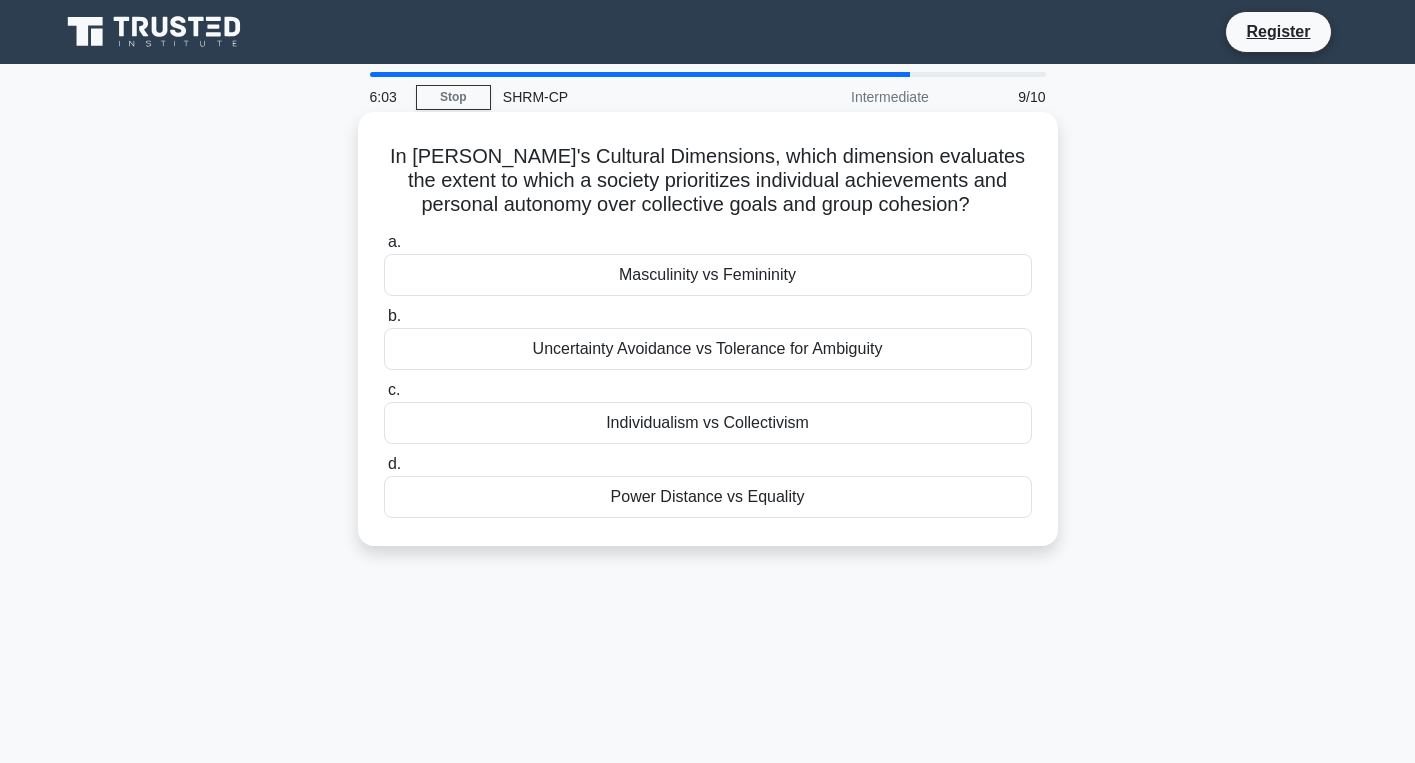 click on "Individualism vs Collectivism" at bounding box center [708, 423] 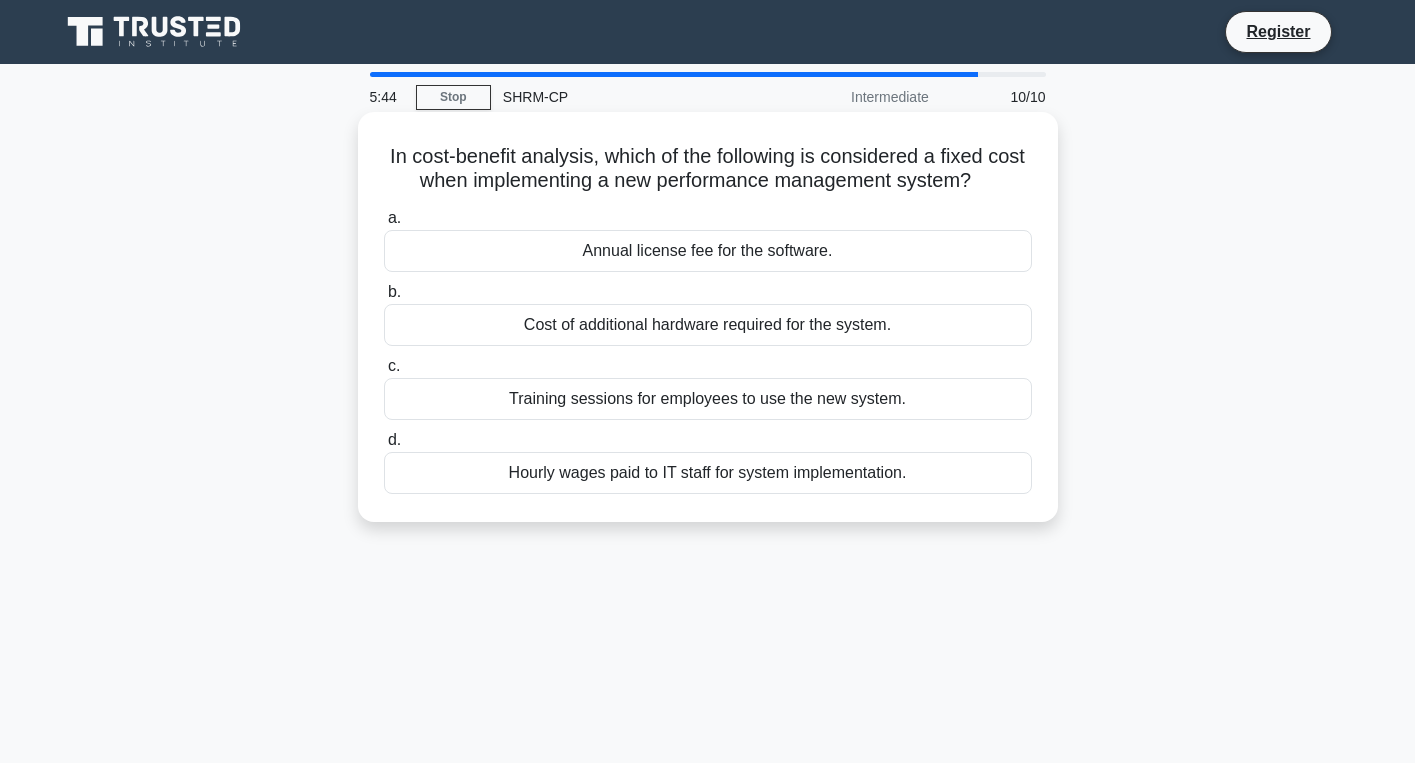 click on "Cost of additional hardware required for the system." at bounding box center (708, 325) 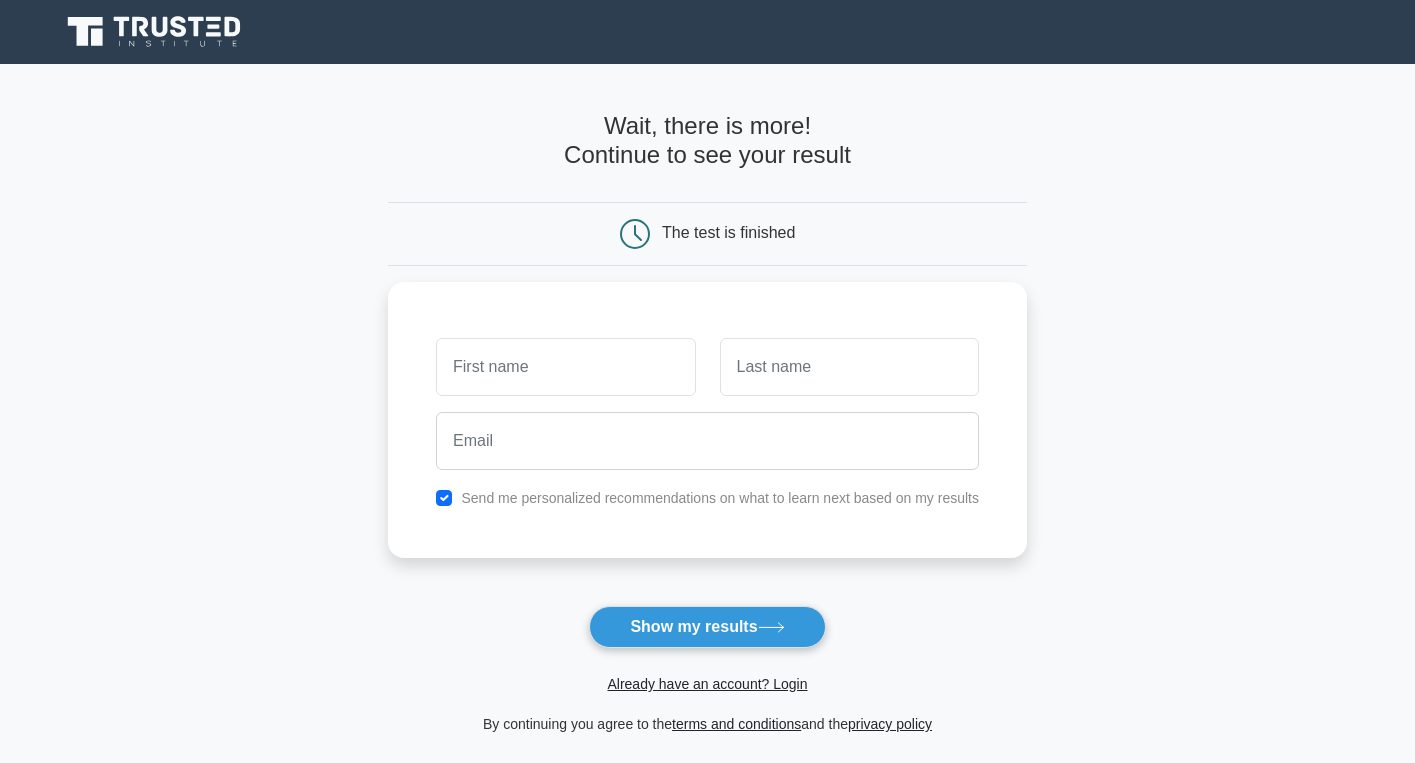 scroll, scrollTop: 0, scrollLeft: 0, axis: both 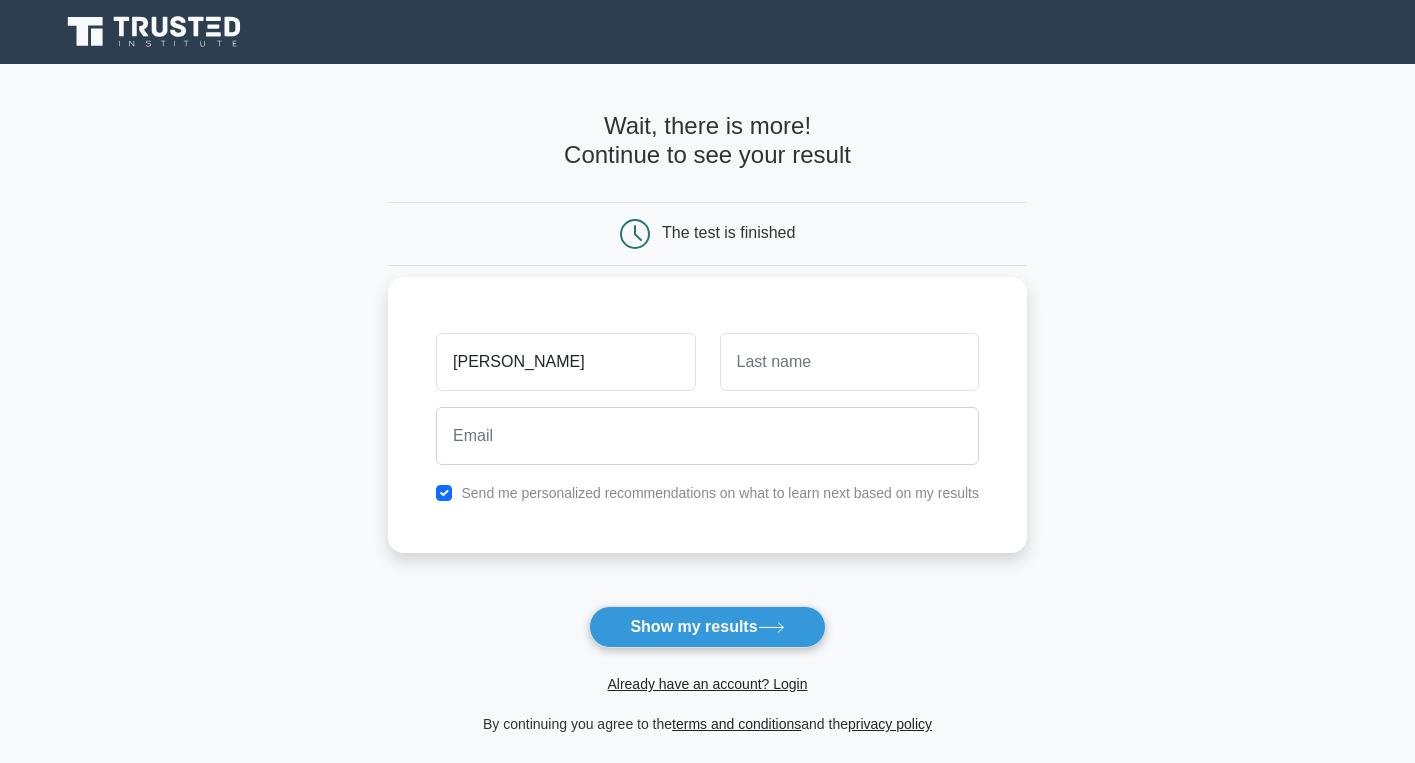 type on "[PERSON_NAME]" 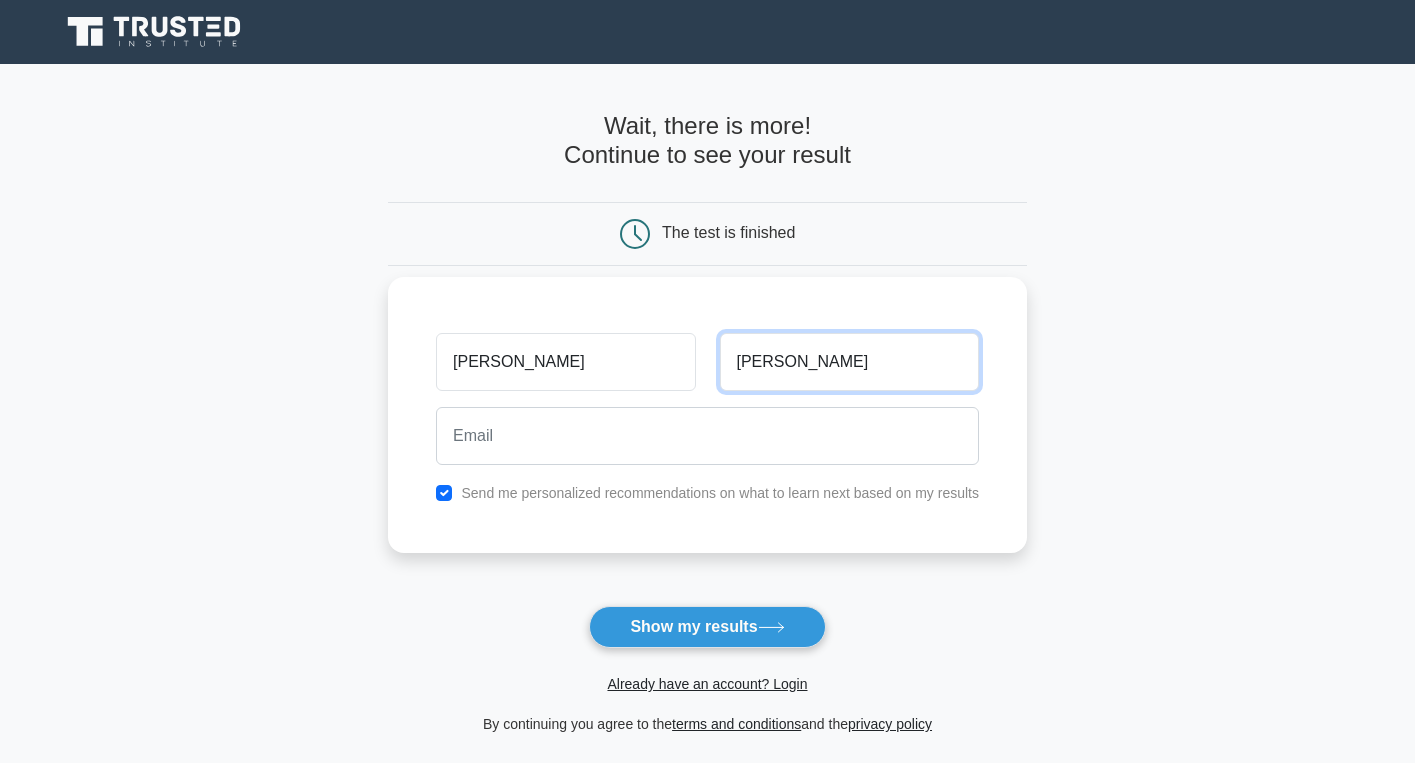 type on "[PERSON_NAME]" 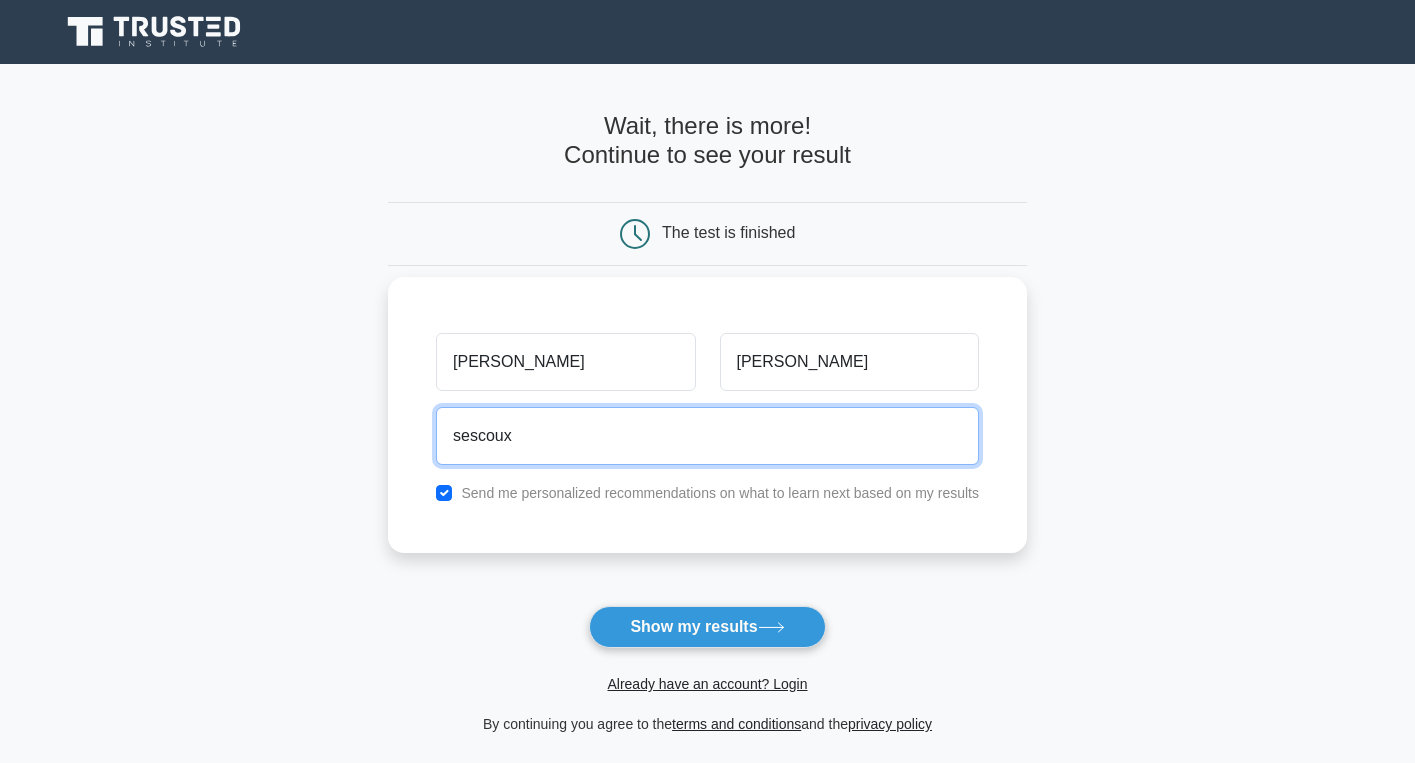 type on "[EMAIL_ADDRESS][DOMAIN_NAME]" 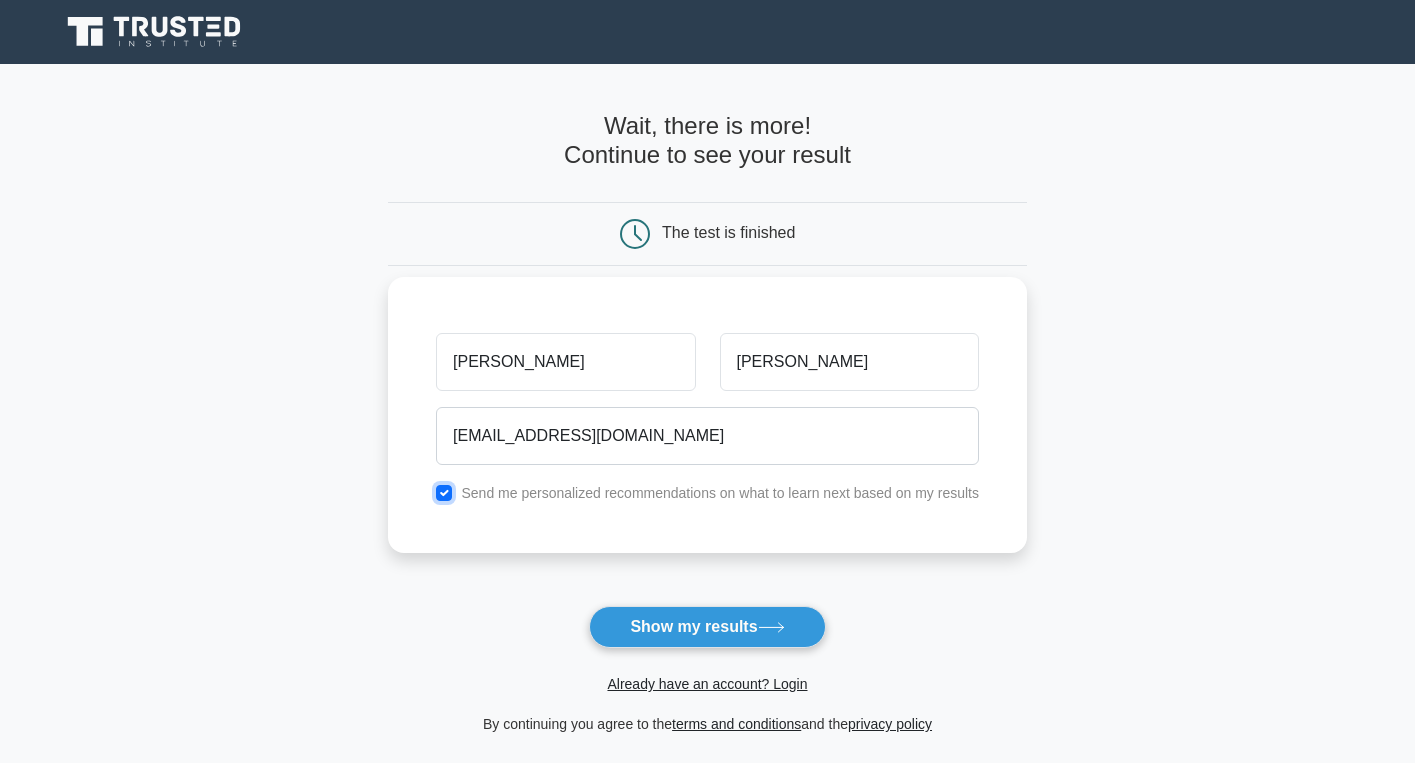 click at bounding box center [444, 493] 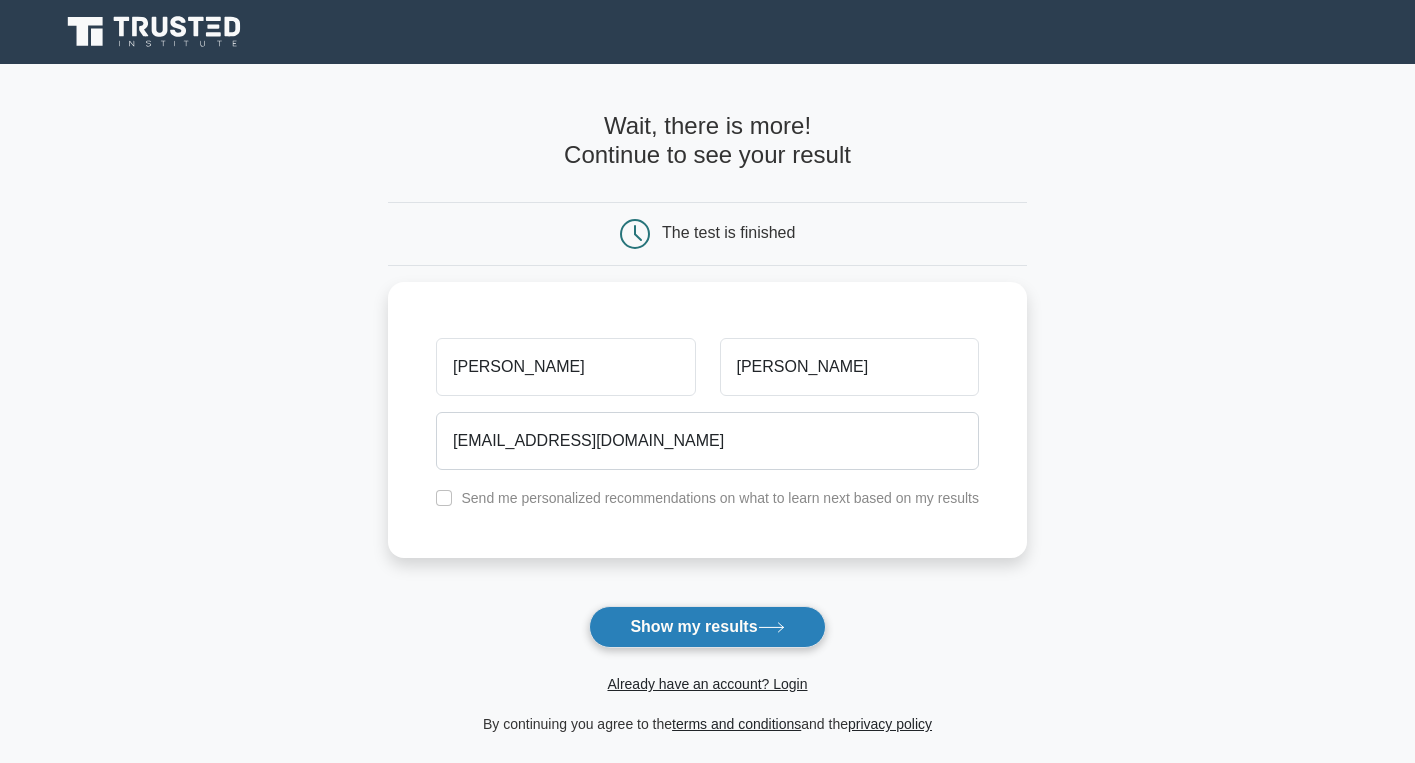 click on "Show my results" at bounding box center (707, 627) 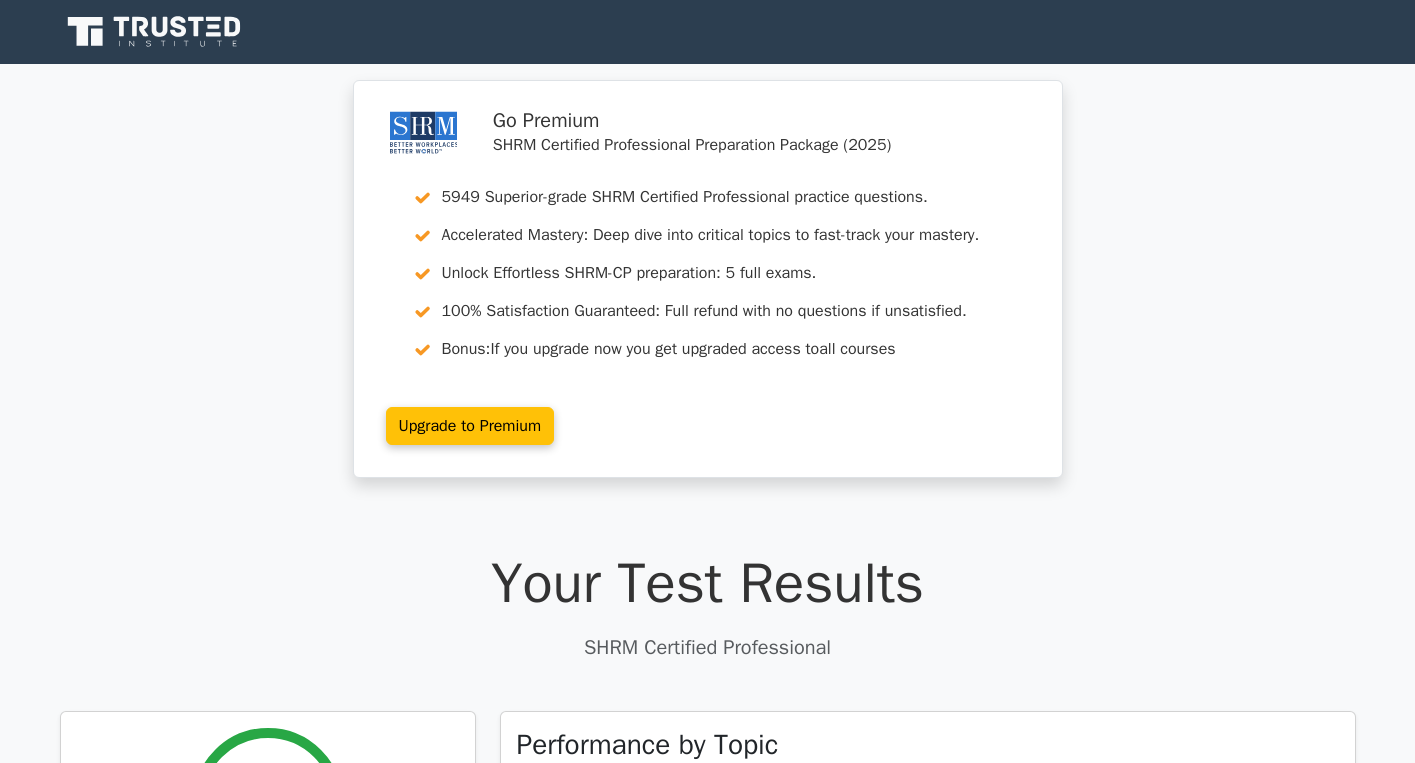 scroll, scrollTop: 0, scrollLeft: 0, axis: both 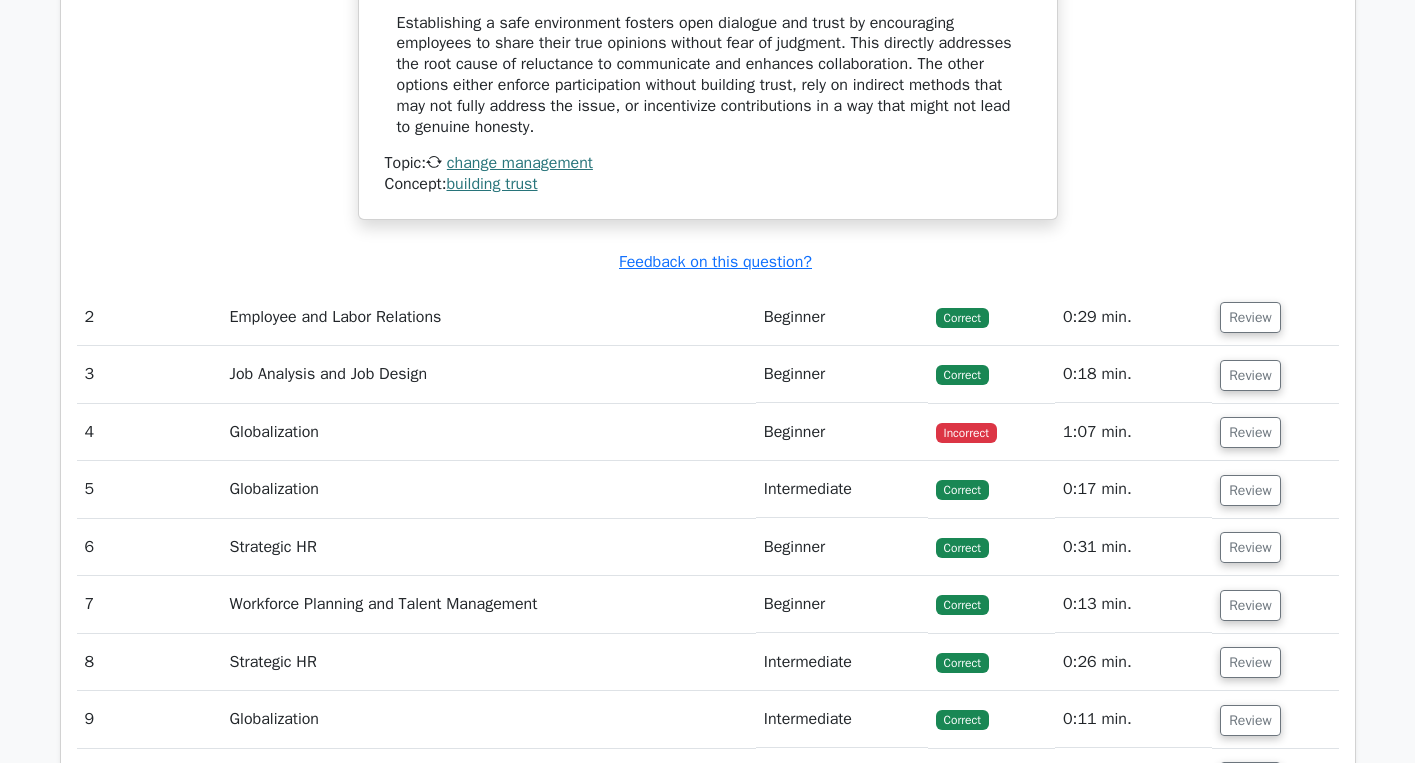 click on "Globalization" at bounding box center [489, 432] 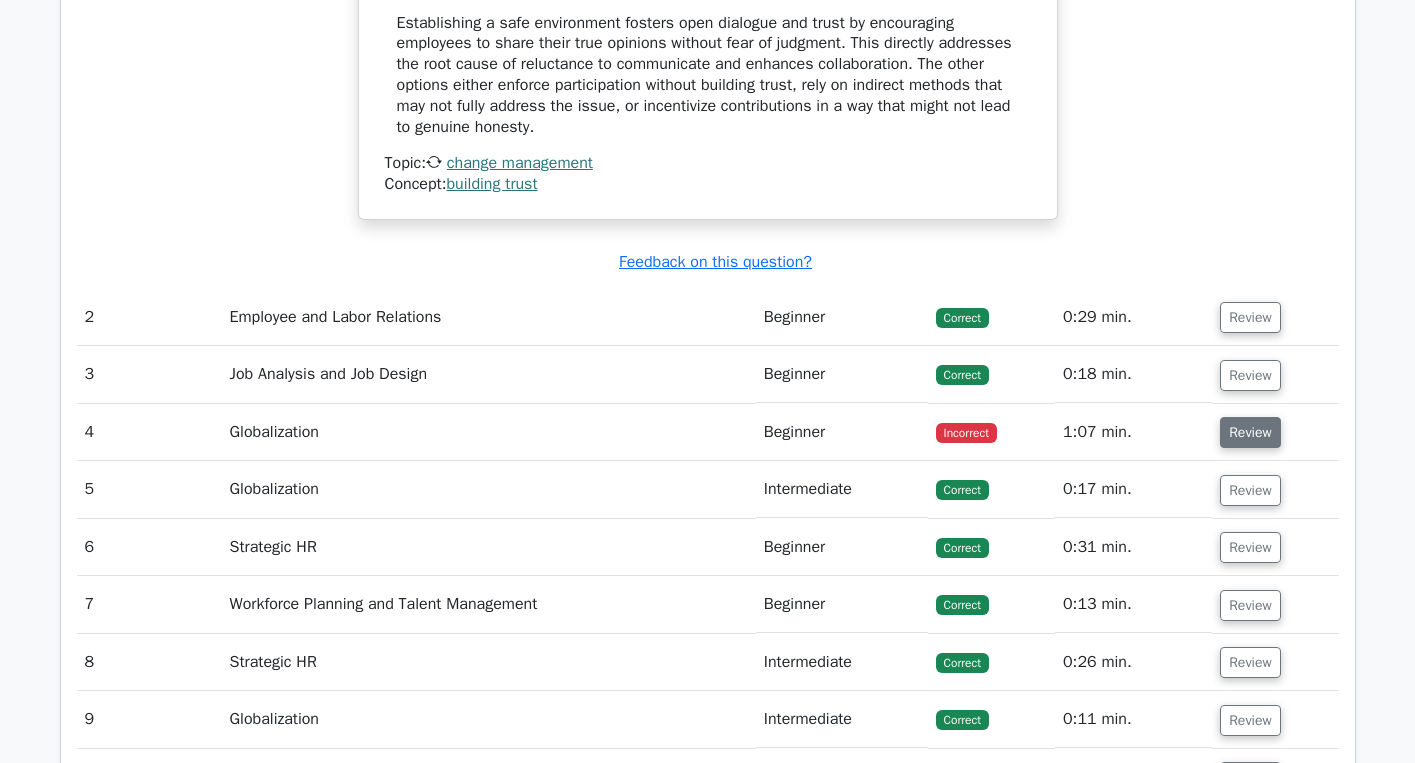 click on "Review" at bounding box center [1250, 432] 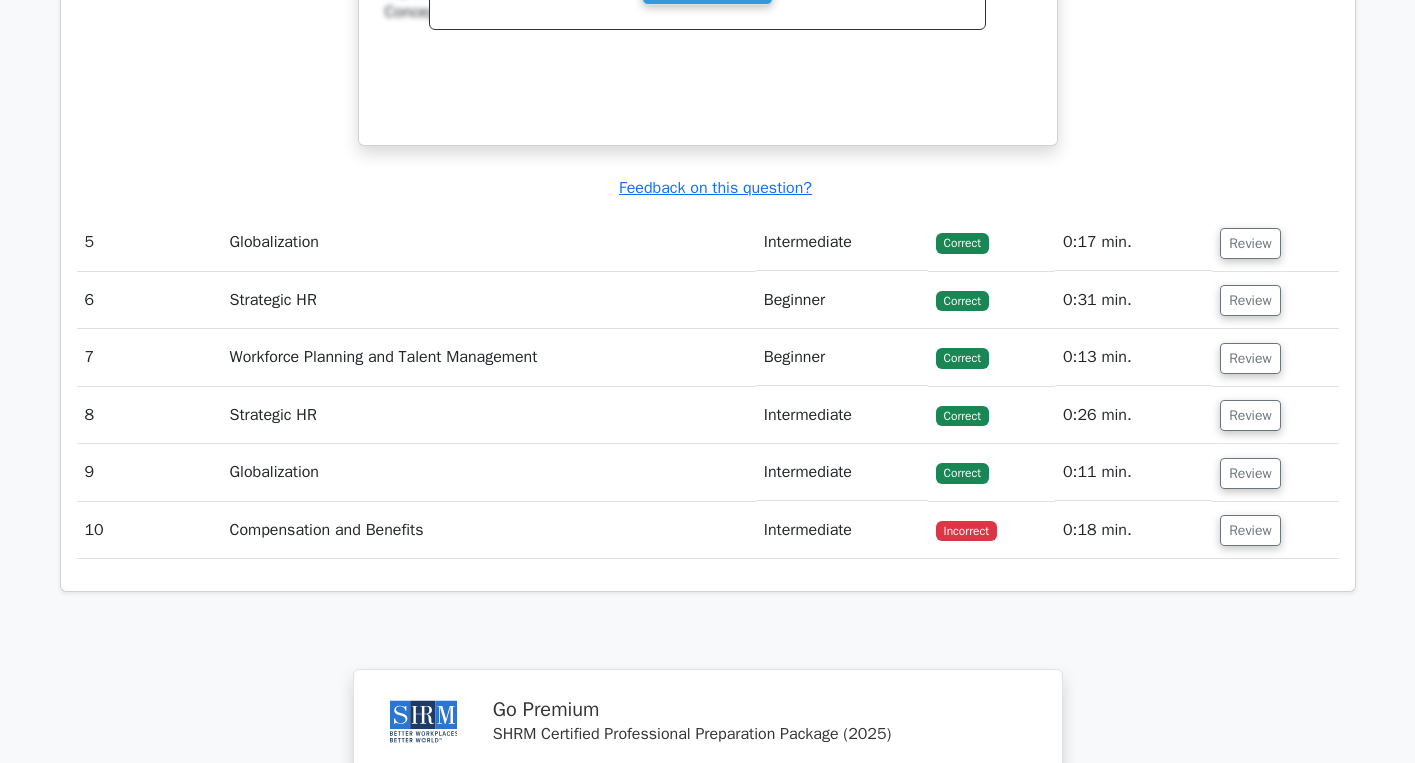 scroll, scrollTop: 3356, scrollLeft: 0, axis: vertical 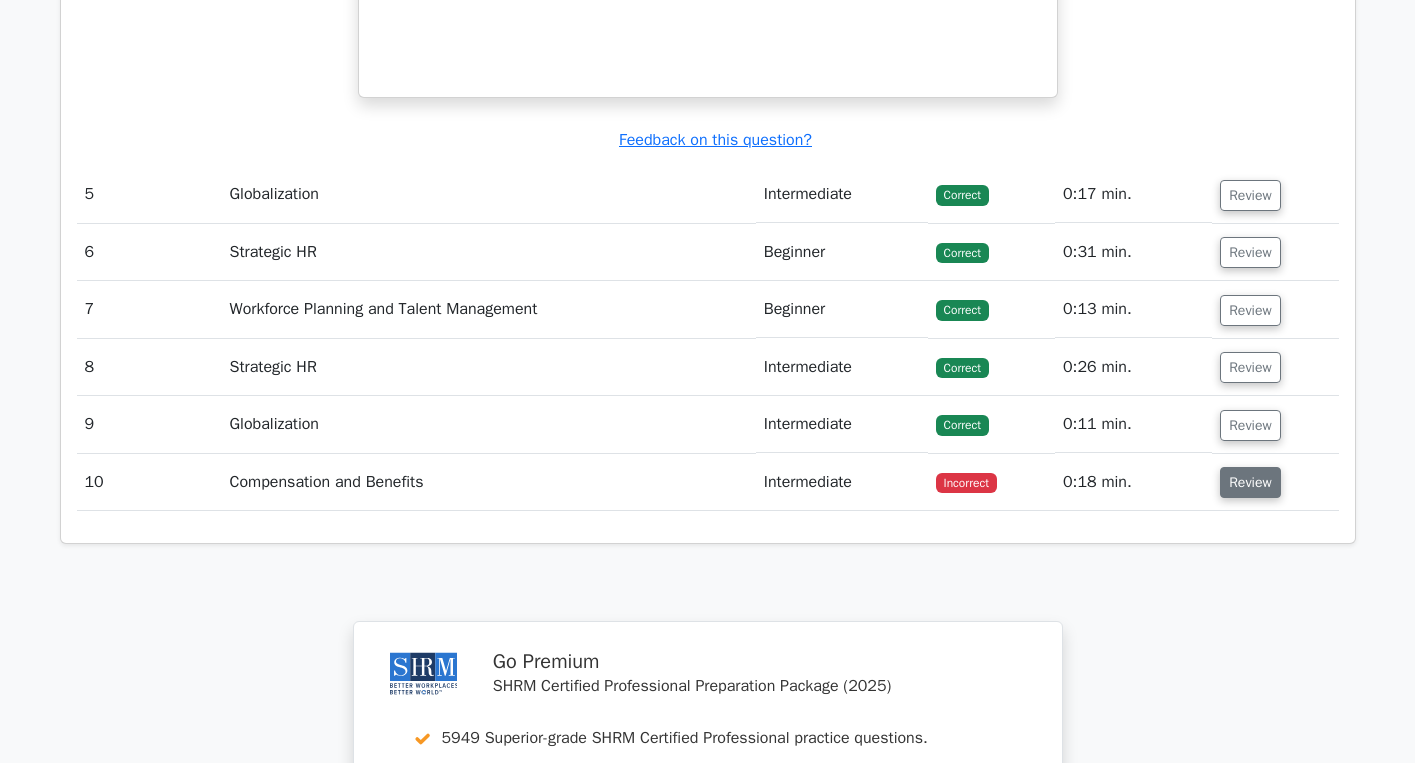click on "Review" at bounding box center [1250, 482] 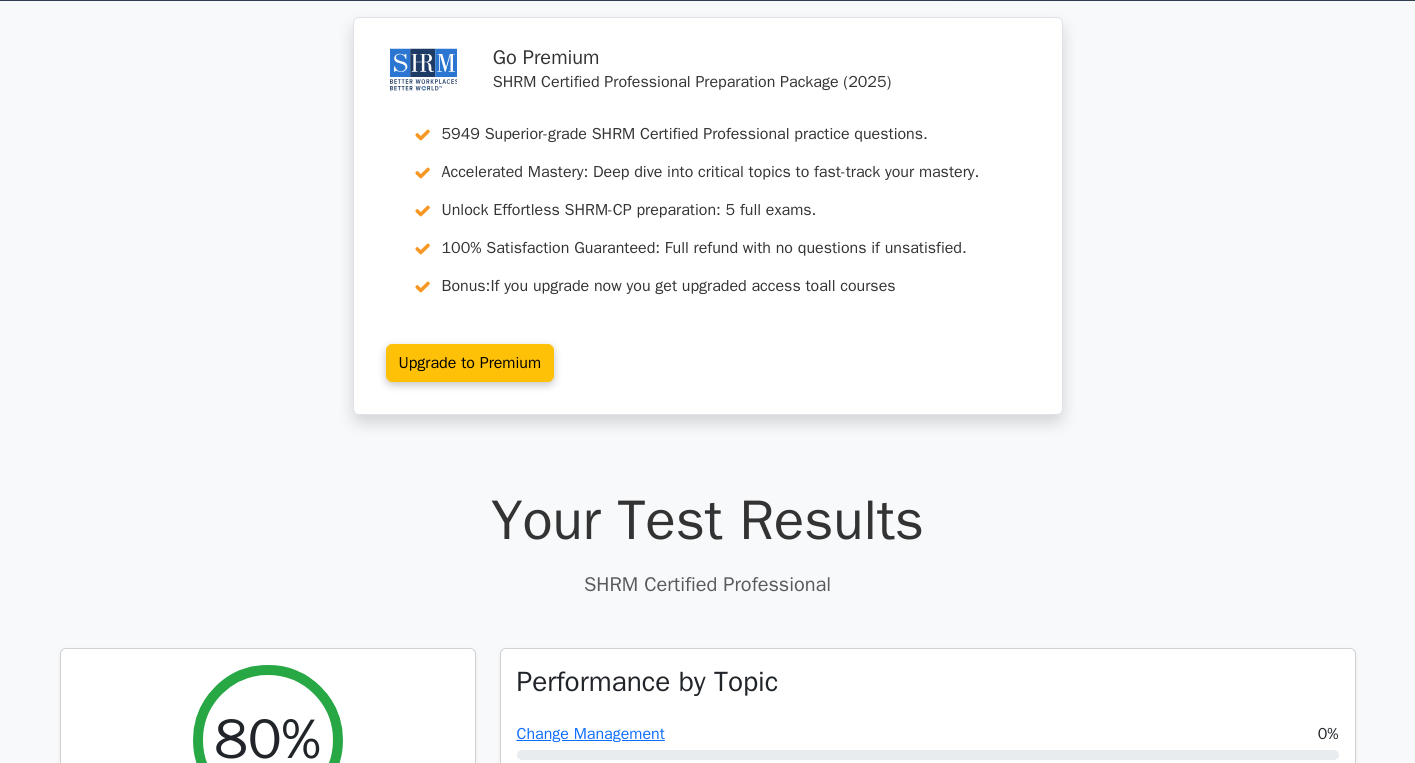 scroll, scrollTop: 0, scrollLeft: 0, axis: both 